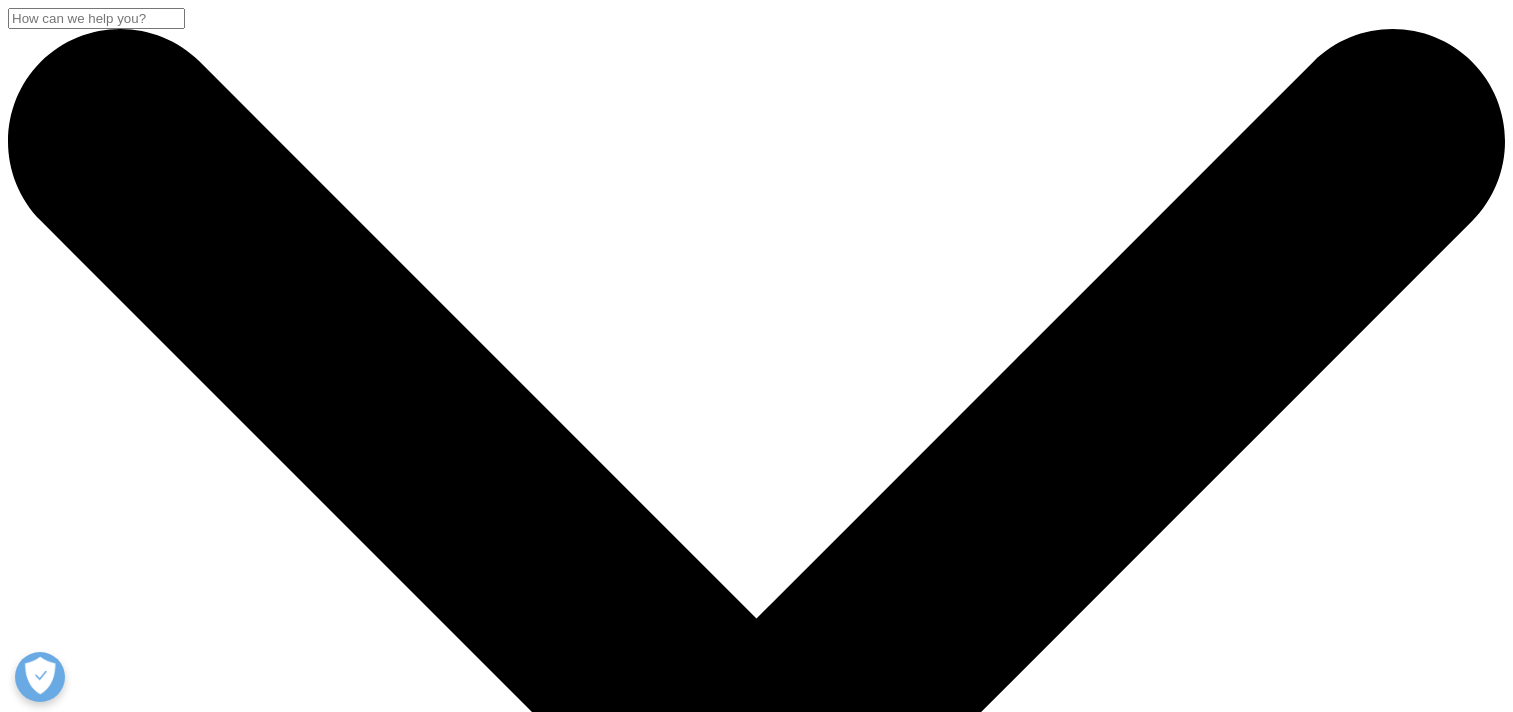 scroll, scrollTop: 0, scrollLeft: 0, axis: both 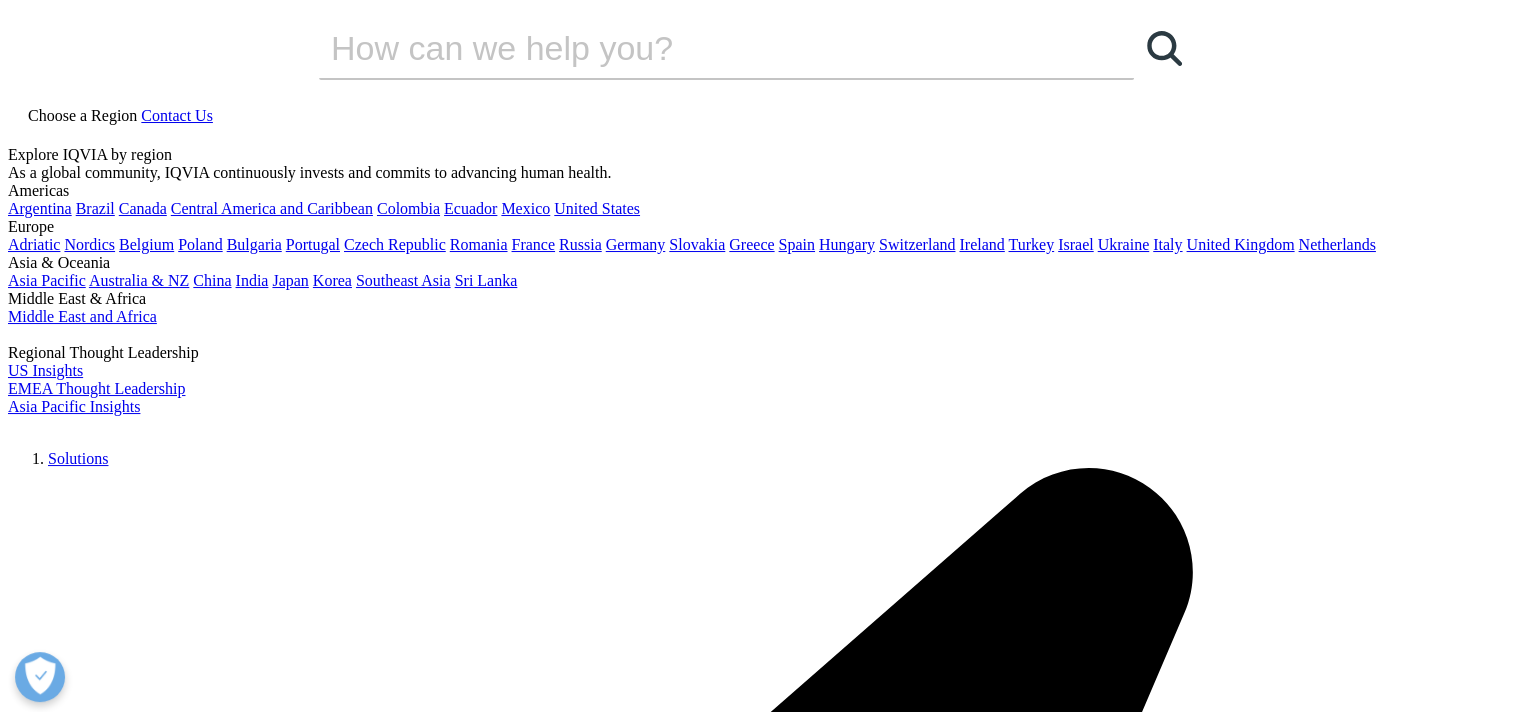 click at bounding box center [16, 136] 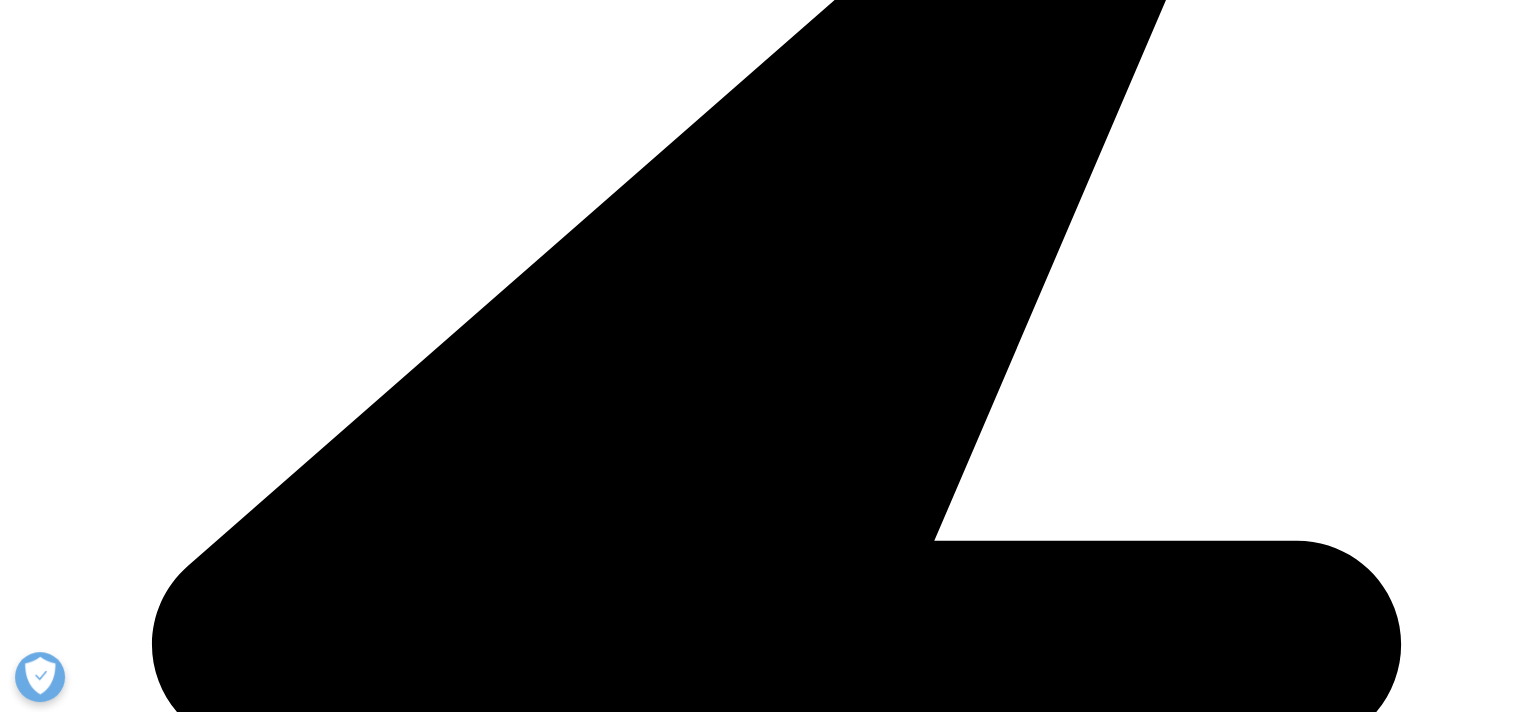 scroll, scrollTop: 660, scrollLeft: 0, axis: vertical 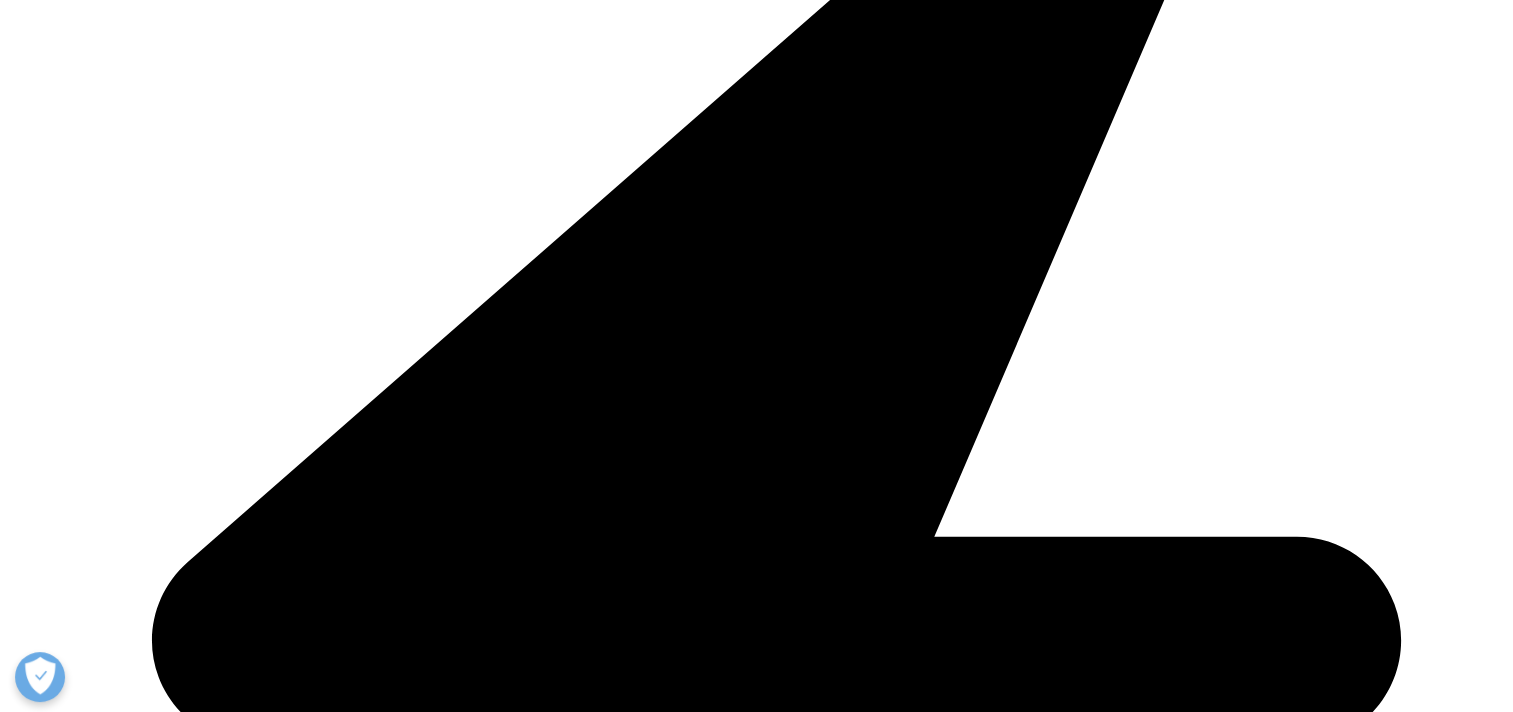 click on "Clear Search Loading" at bounding box center (756, -604) 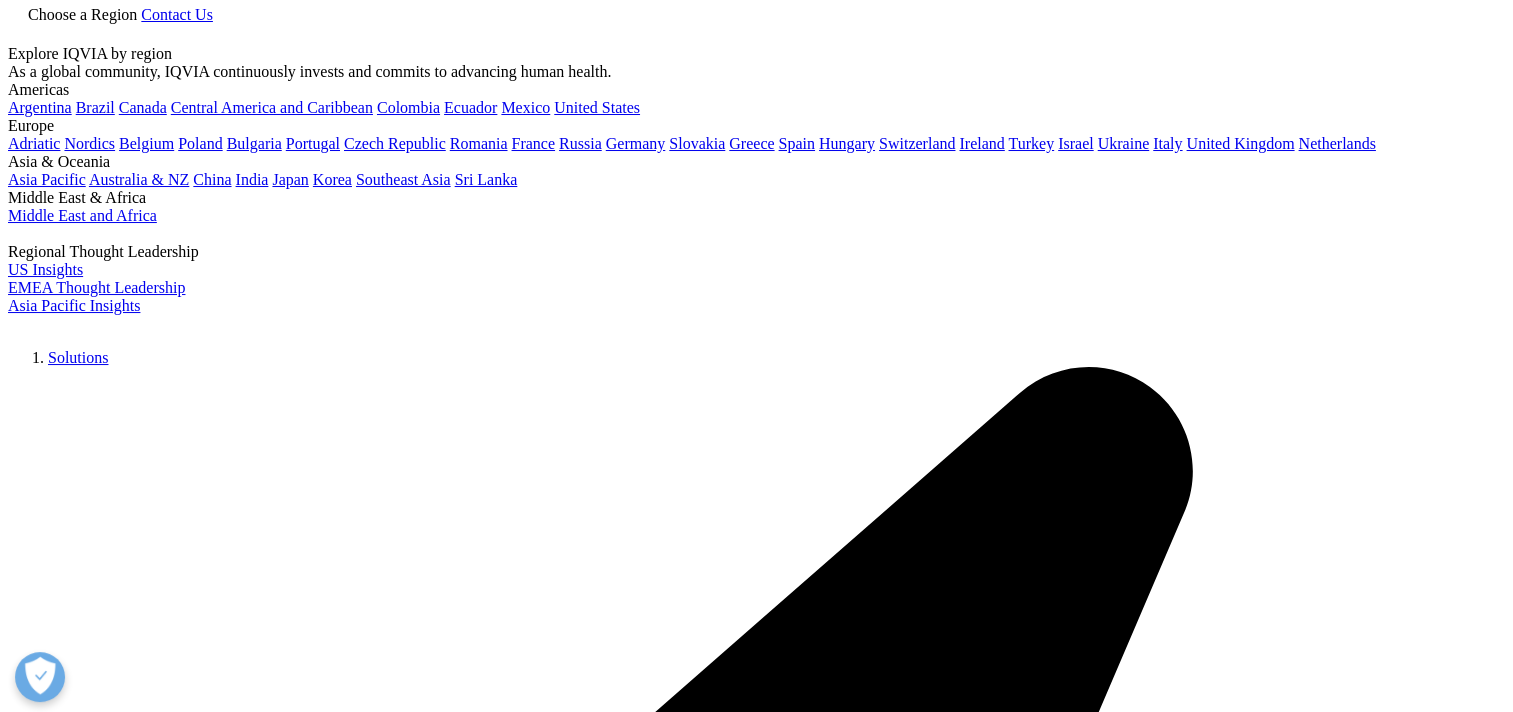scroll, scrollTop: 0, scrollLeft: 0, axis: both 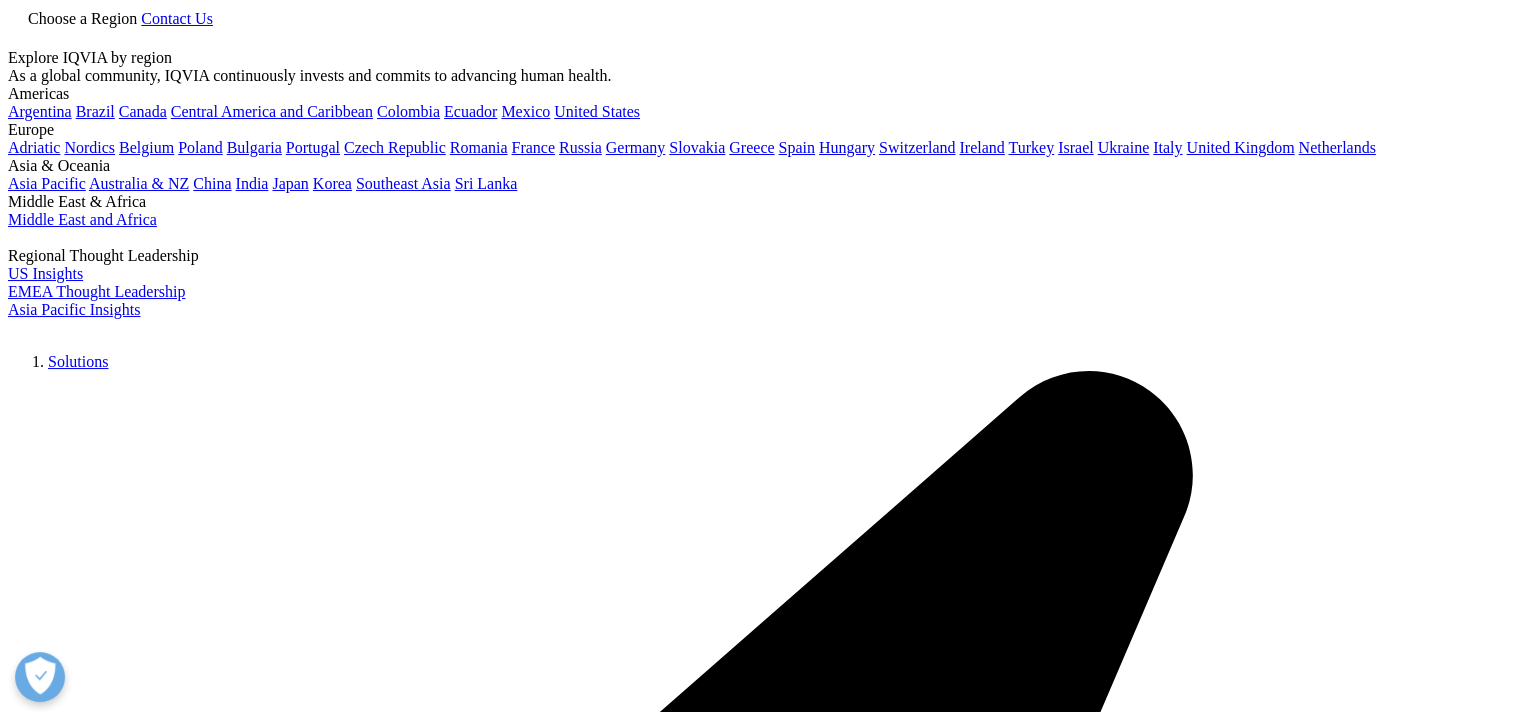 click at bounding box center [756, 49] 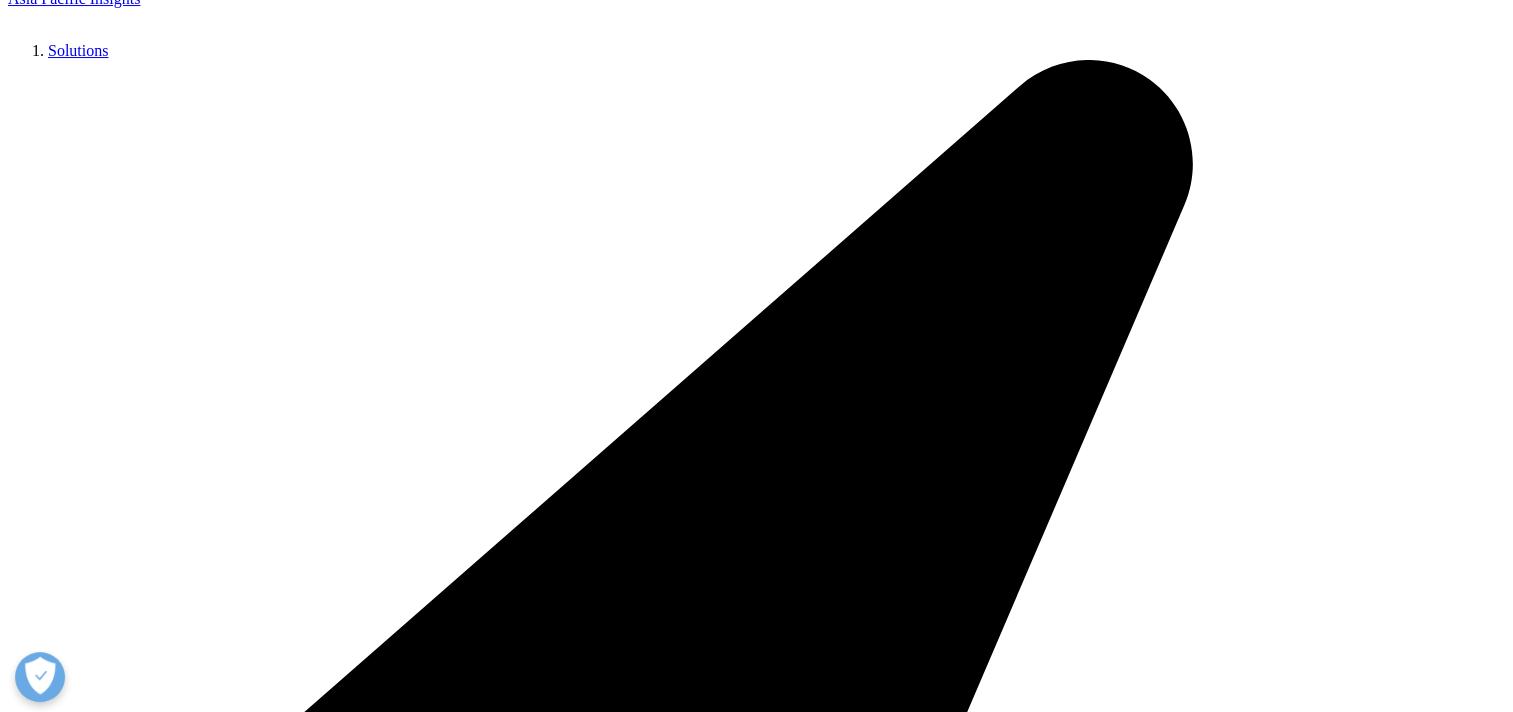 scroll, scrollTop: 0, scrollLeft: 0, axis: both 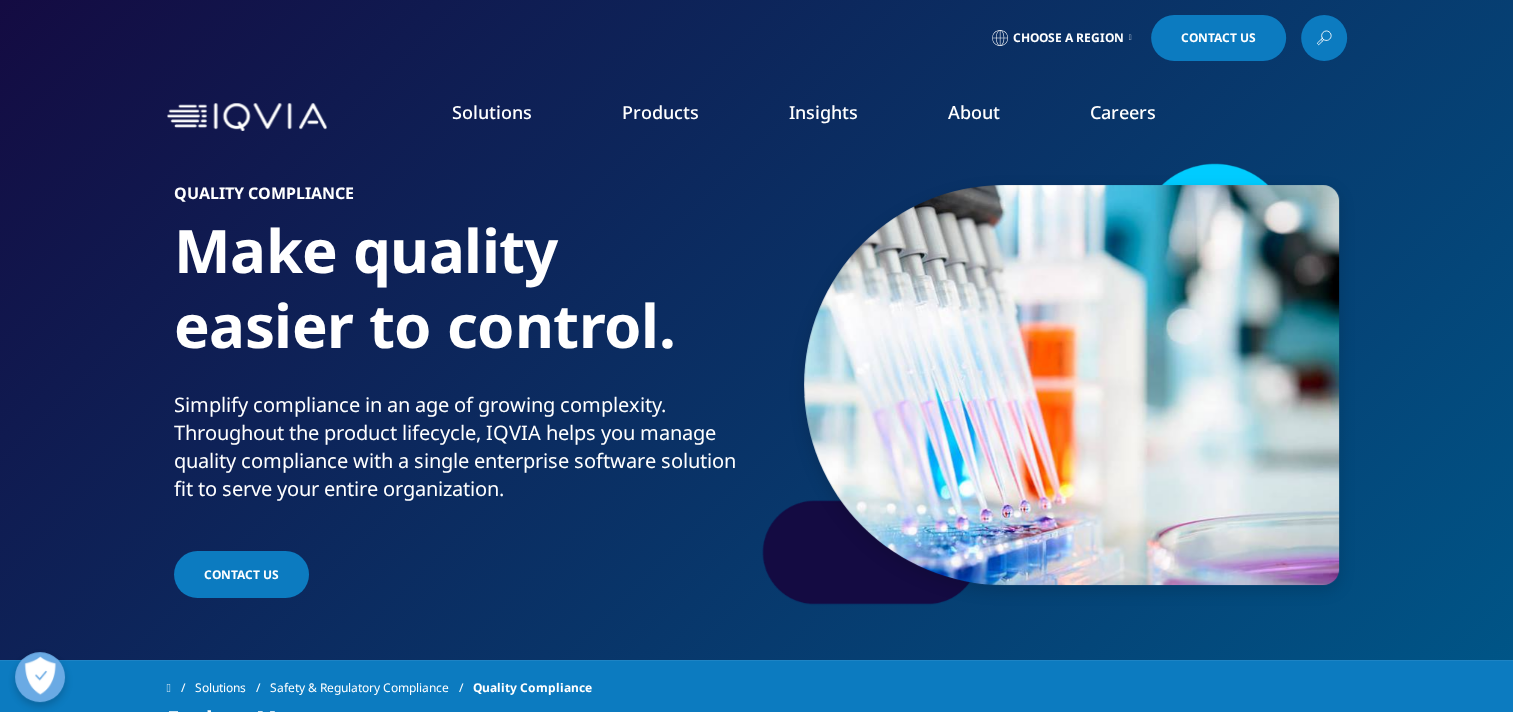 click at bounding box center [1324, 38] 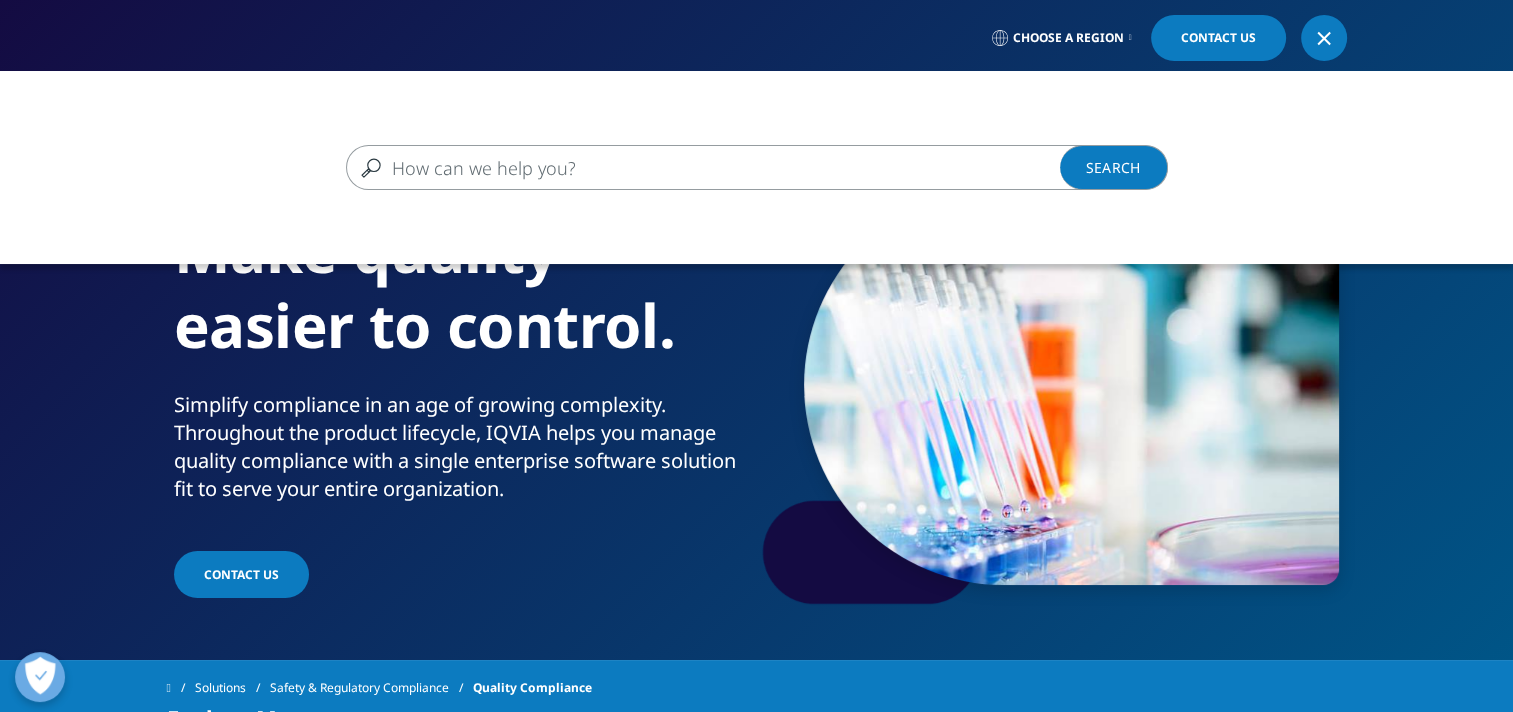click at bounding box center [728, 167] 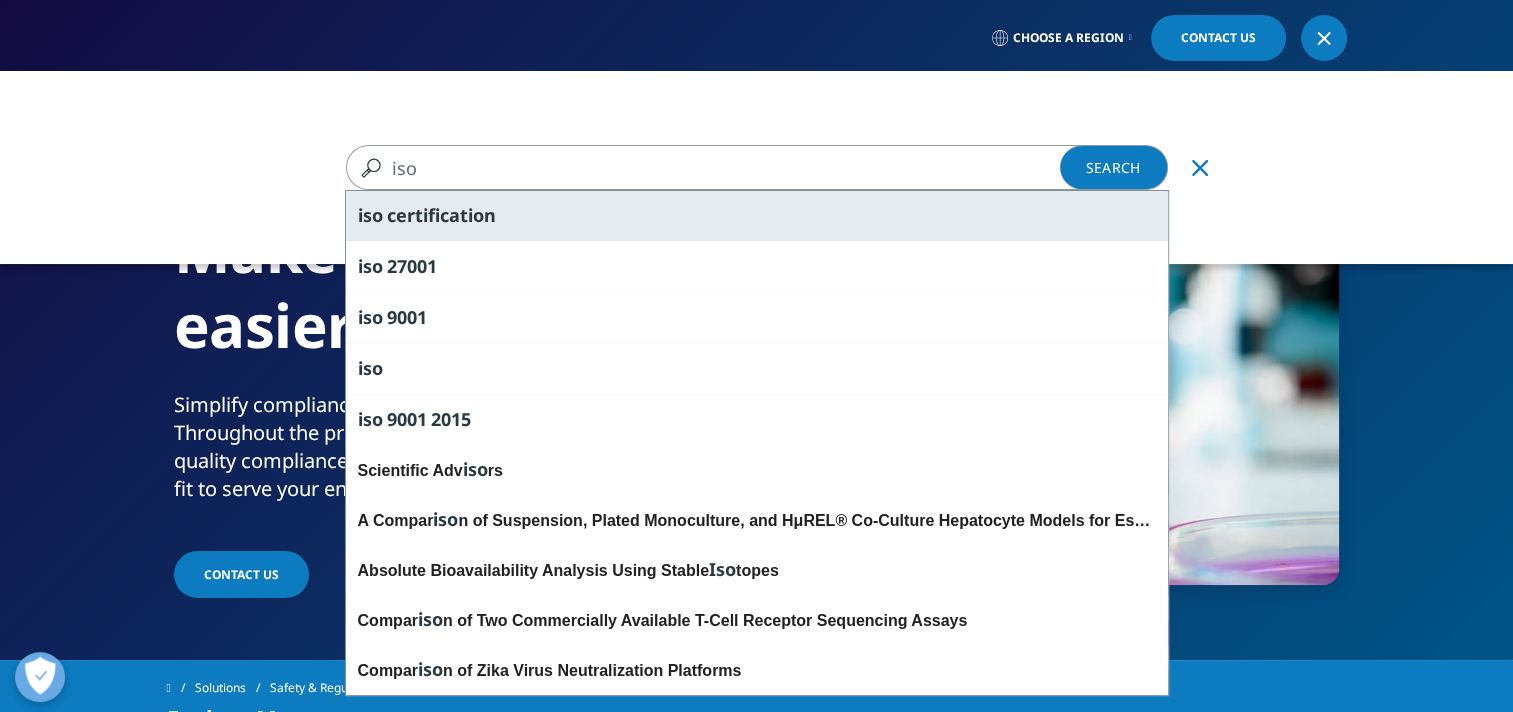 type on "iso" 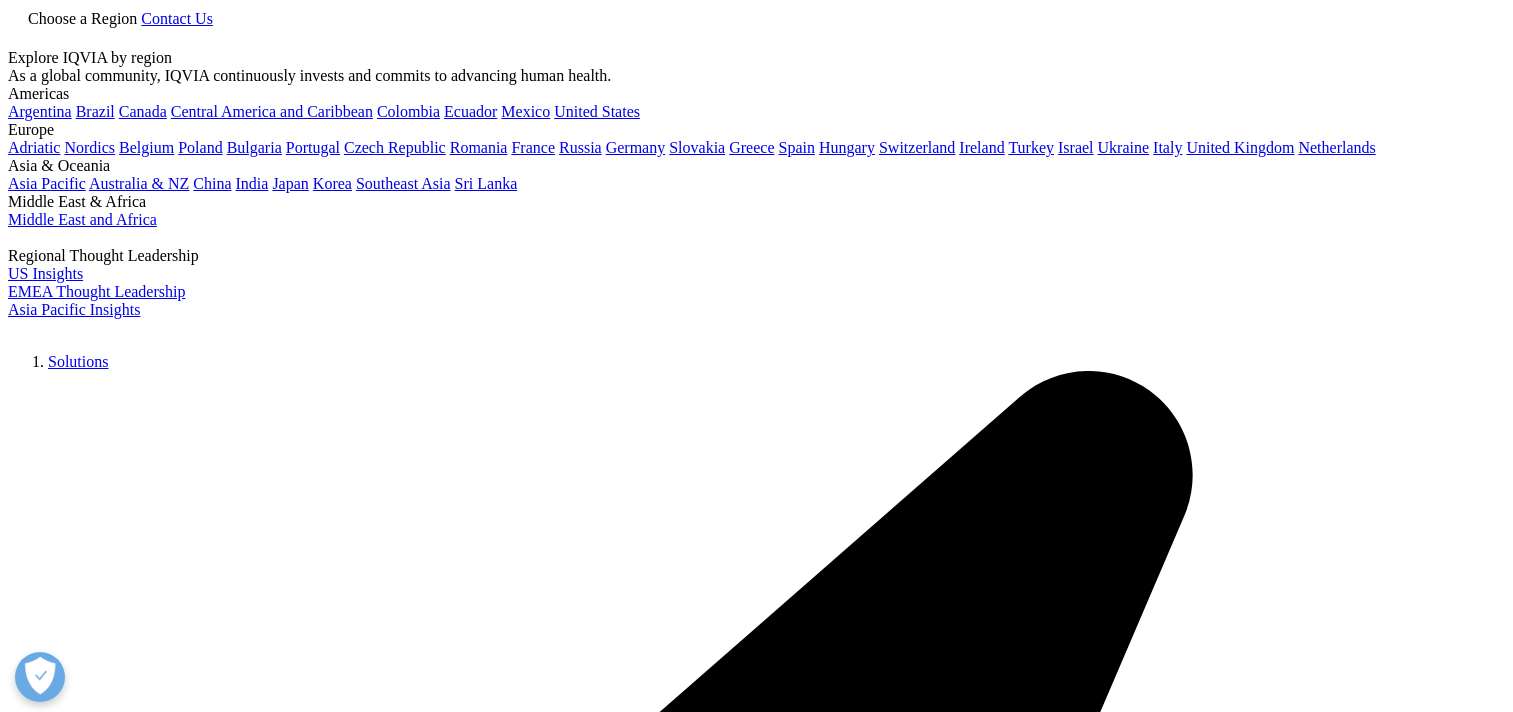 type on "iso certification" 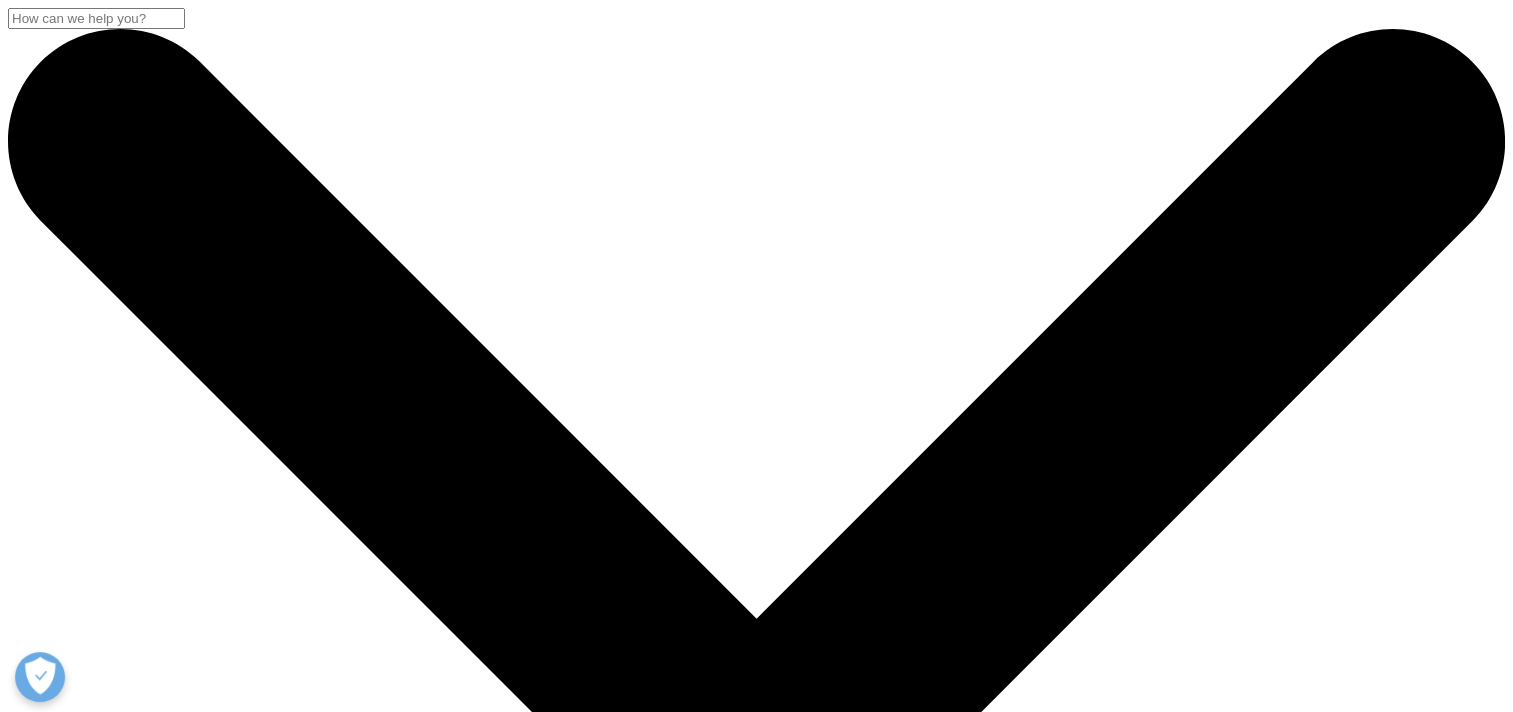scroll, scrollTop: 180, scrollLeft: 0, axis: vertical 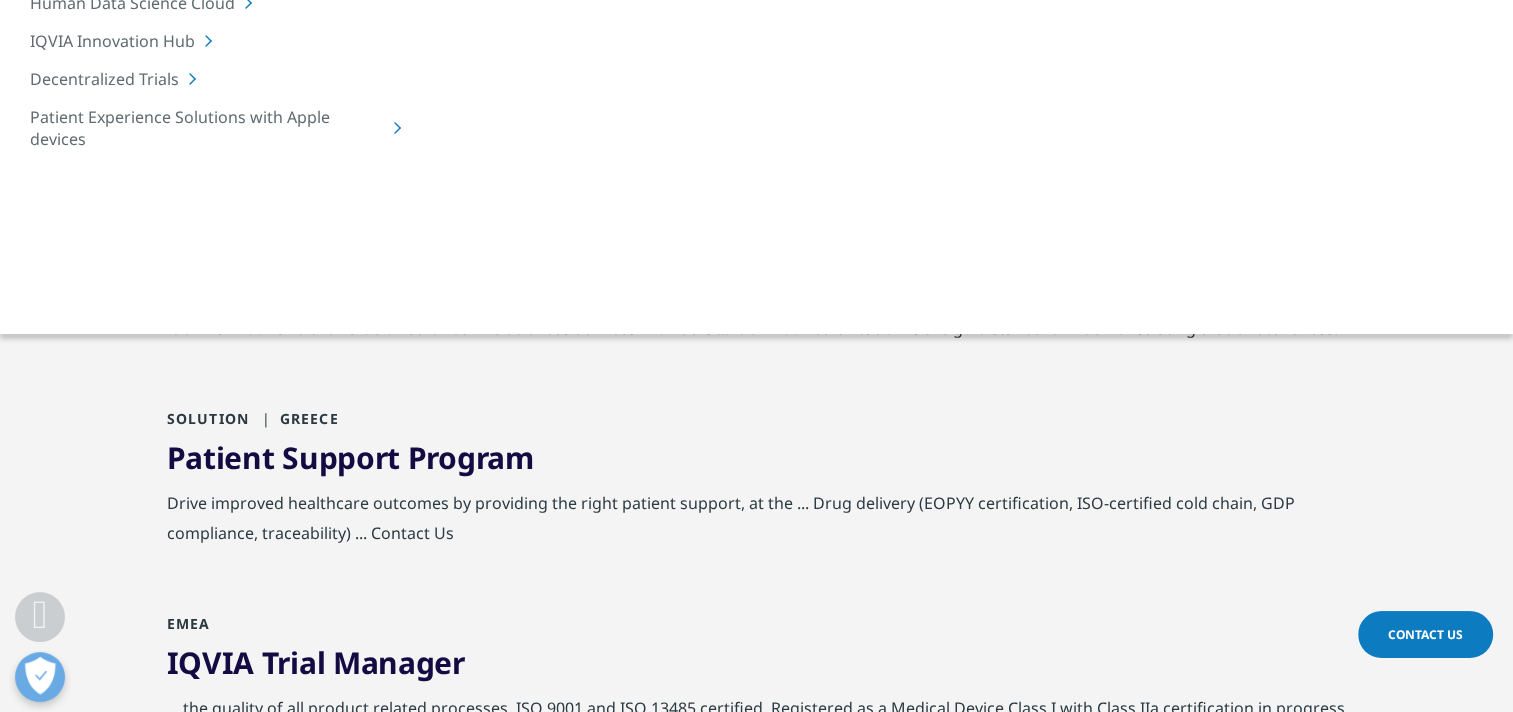 click on "ISO /IEC 27001 and the Value of Certified Life Sciences Services Providers" at bounding box center [694, 282] 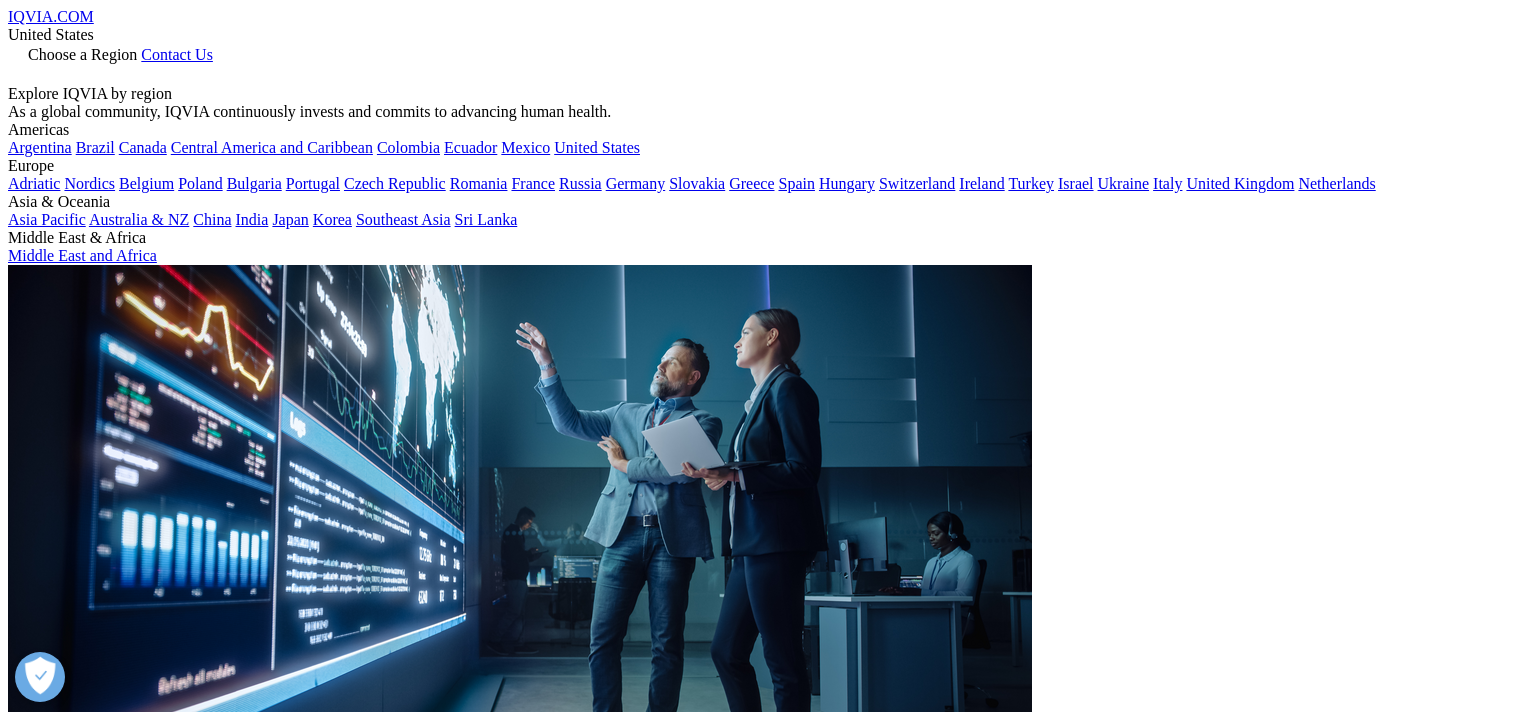 scroll, scrollTop: 0, scrollLeft: 0, axis: both 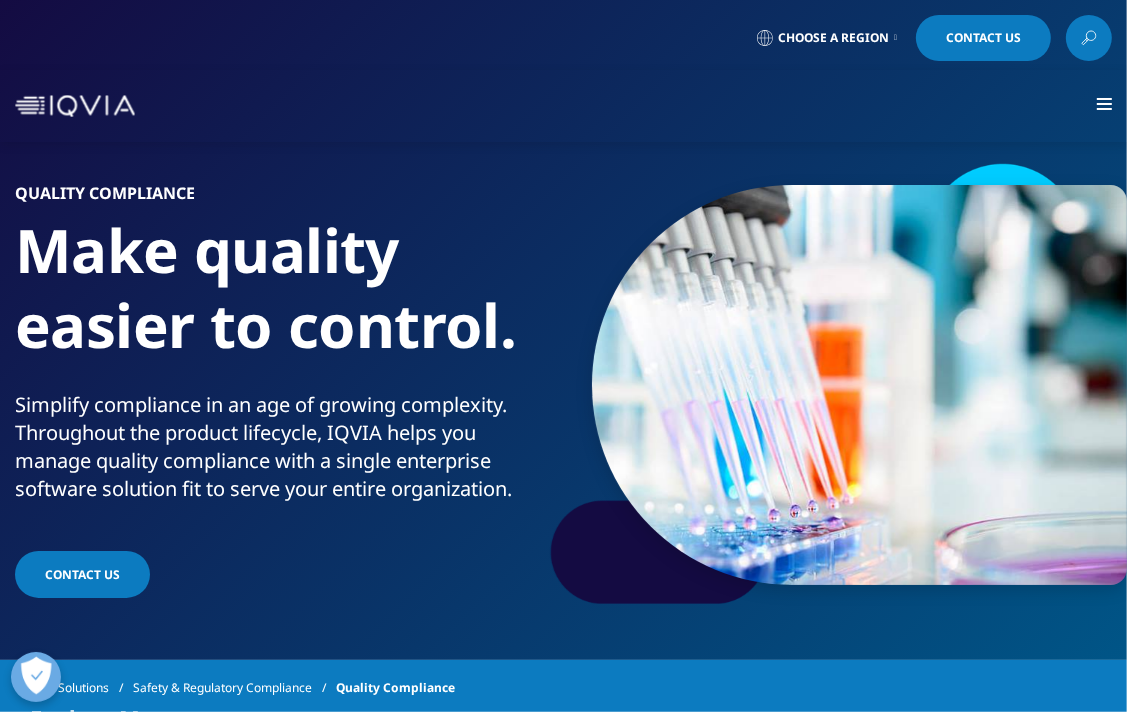 click at bounding box center [1104, 105] 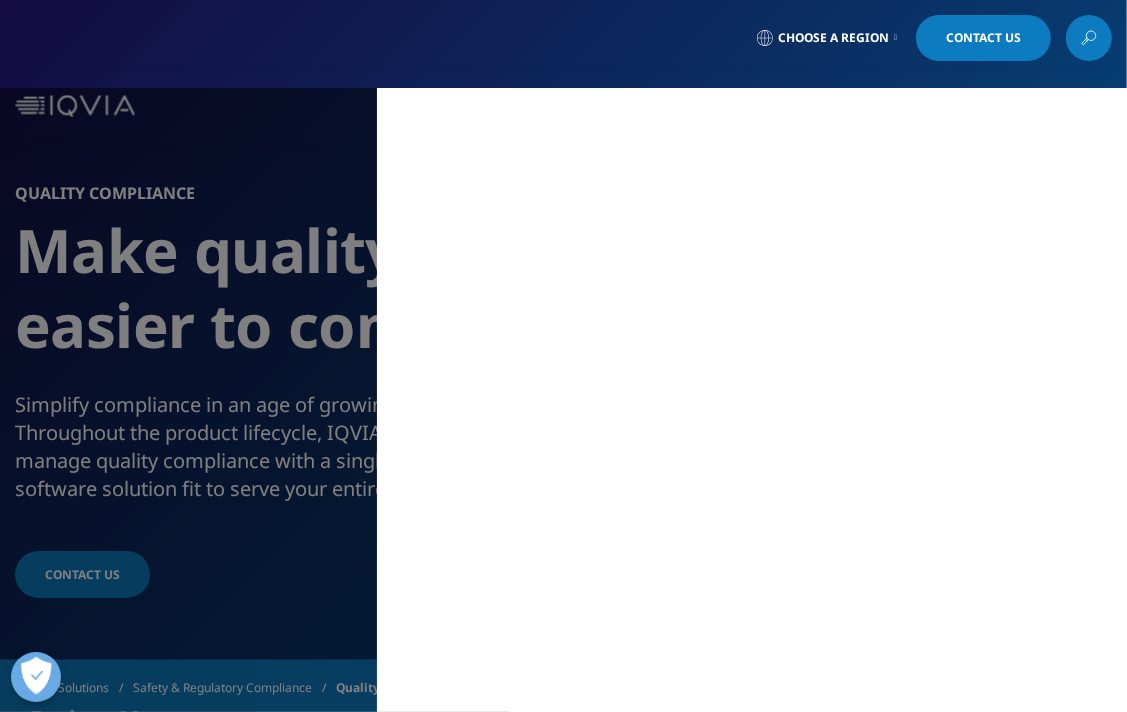 click on "Solutions
quick find a capability
Clear Search Loading
SOLUTIONS
Research & Development" at bounding box center [563, 106] 